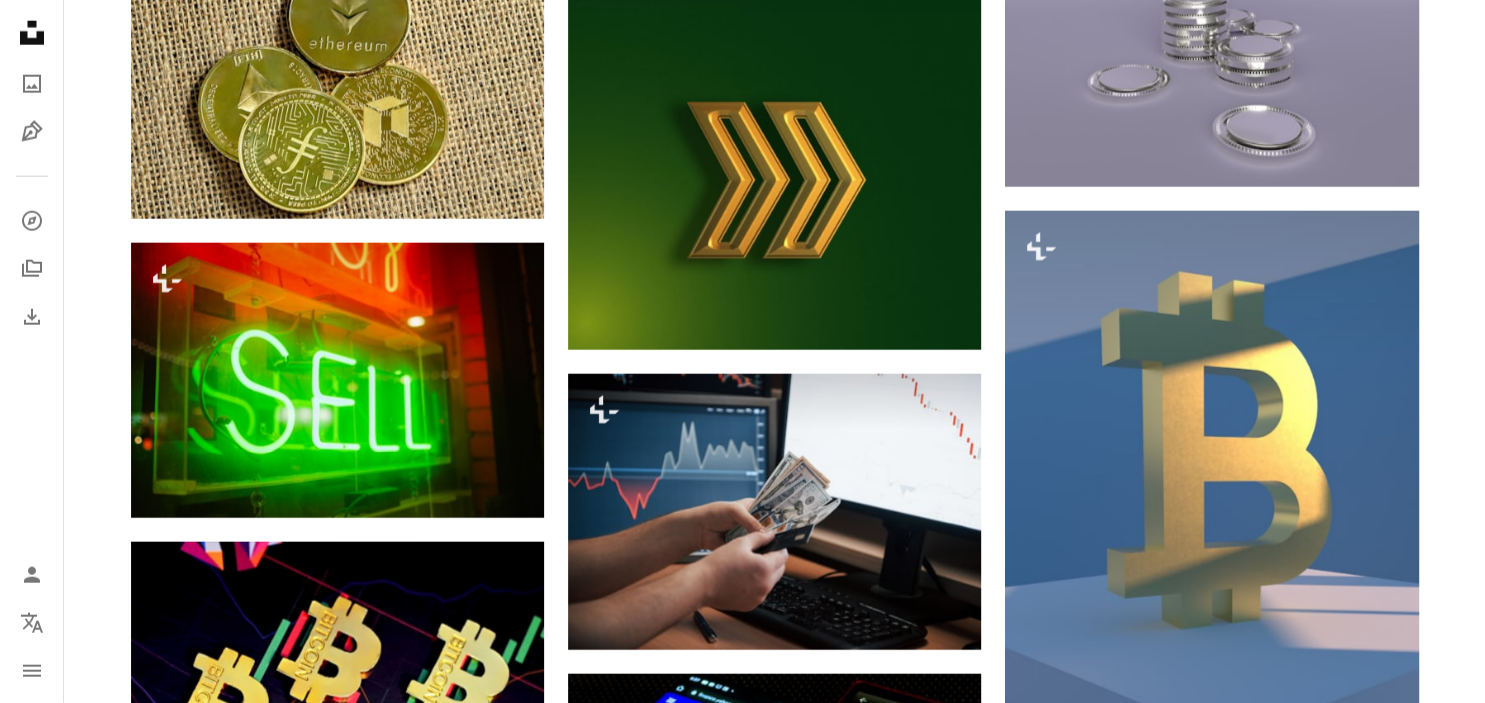 scroll, scrollTop: 71988, scrollLeft: 0, axis: vertical 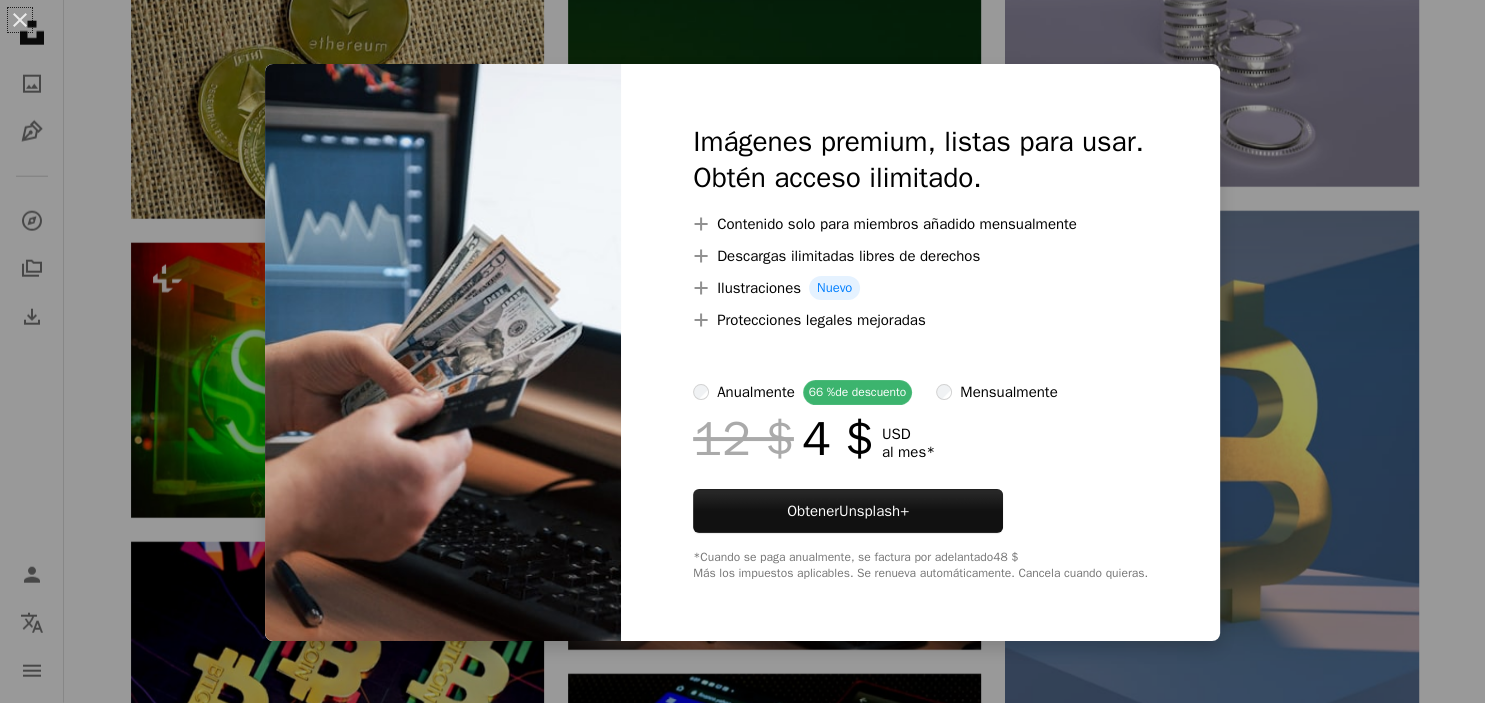 click on "An X shape Imágenes premium, listas para usar. Obtén acceso ilimitado. A plus sign Contenido solo para miembros añadido mensualmente A plus sign Descargas ilimitadas libres de derechos A plus sign Ilustraciones  Nuevo A plus sign Protecciones legales mejoradas anualmente 66 %  de descuento mensualmente 12 $   4 $ USD al mes * Obtener  Unsplash+ *Cuando se paga anualmente, se factura por adelantado  48 $ Más los impuestos aplicables. Se renueva automáticamente. Cancela cuando quieras." at bounding box center [742, 351] 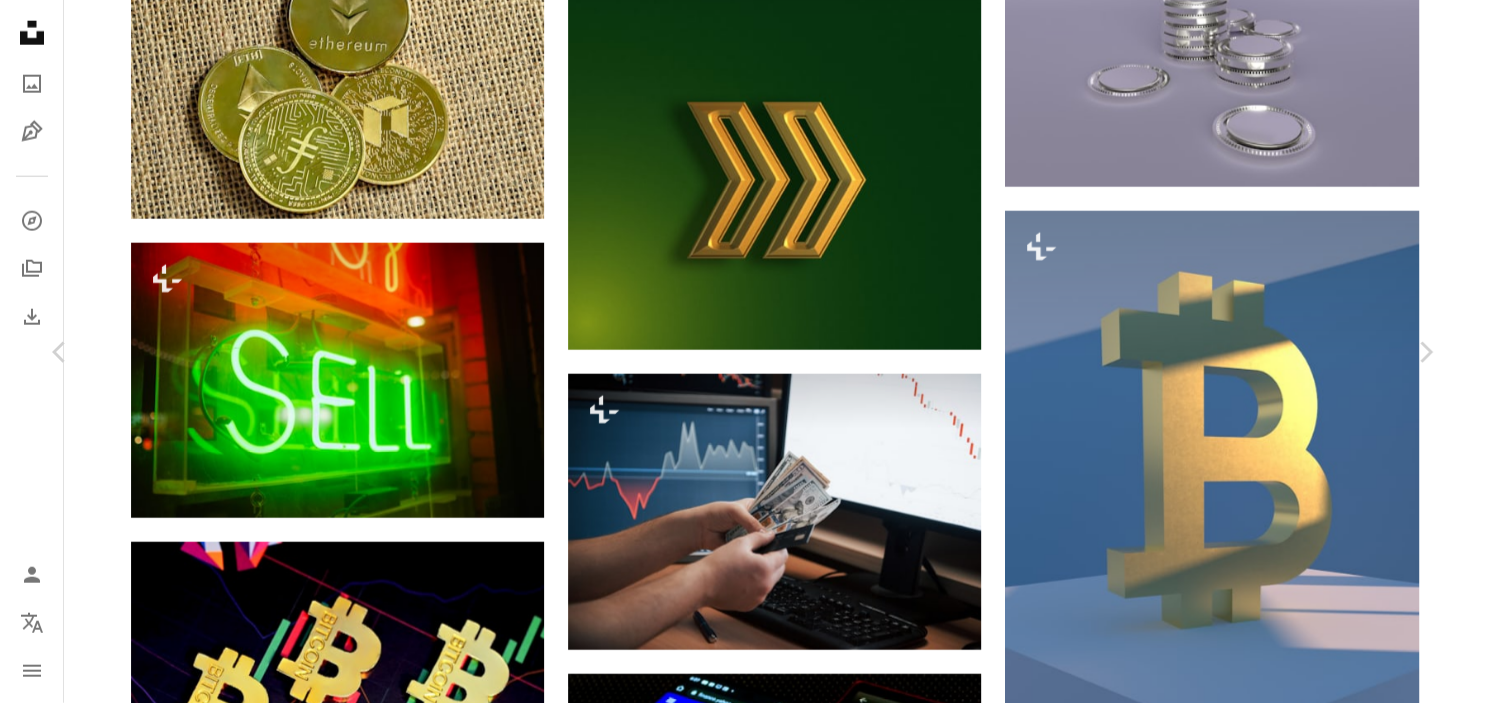 click on "An X shape Chevron left Chevron right Getty Images Para  Unsplash+ A heart A plus sign A lock Descargar Zoom in A forward-right arrow Compartir More Actions Calendar outlined Publicado el  24 de agosto de 2022 Safety Con la  Licencia Unsplash+ oficina Tecnología gente ordenador finanzas comercio datos mano escritorio laborable economía riesgo gente blanca usando la computadora Citas en línea Finanzas y economía Un solo hombre Expositor de venta al por menor gris Fotos de stock gratuitas Imágenes relacionadas Plus sign for Unsplash+ A heart A plus sign Getty Images Para  Unsplash+ A lock Descargar Plus sign for Unsplash+ A heart A plus sign Getty Images Para  Unsplash+ A lock Descargar Plus sign for Unsplash+ A heart A plus sign Getty Images Para  Unsplash+ A lock Descargar Plus sign for Unsplash+ A heart A plus sign Getty Images Para  Unsplash+ A lock Descargar Plus sign for Unsplash+ A heart A plus sign Getty Images Para  Unsplash+ A lock Descargar Plus sign for Unsplash+ A heart A plus sign Para  Para" at bounding box center [742, 5317] 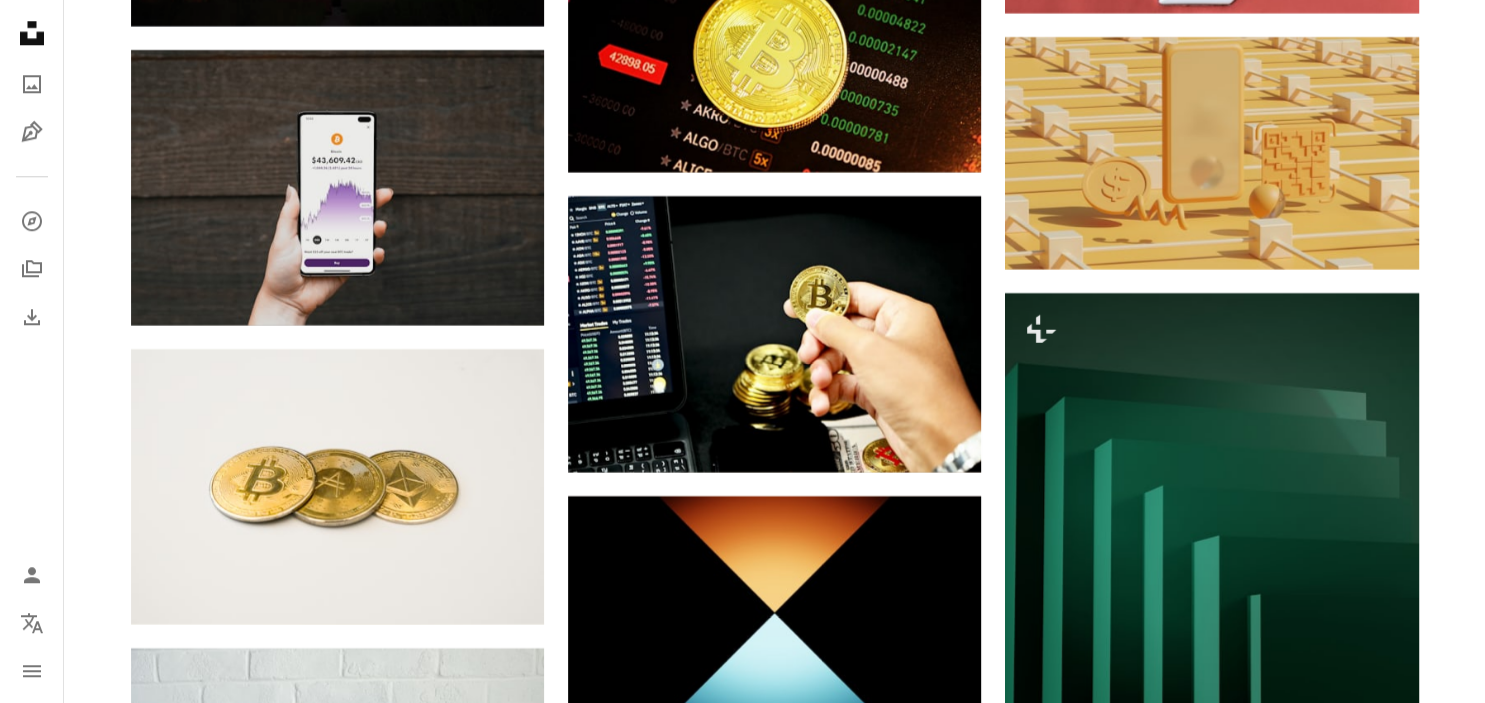 scroll, scrollTop: 68749, scrollLeft: 0, axis: vertical 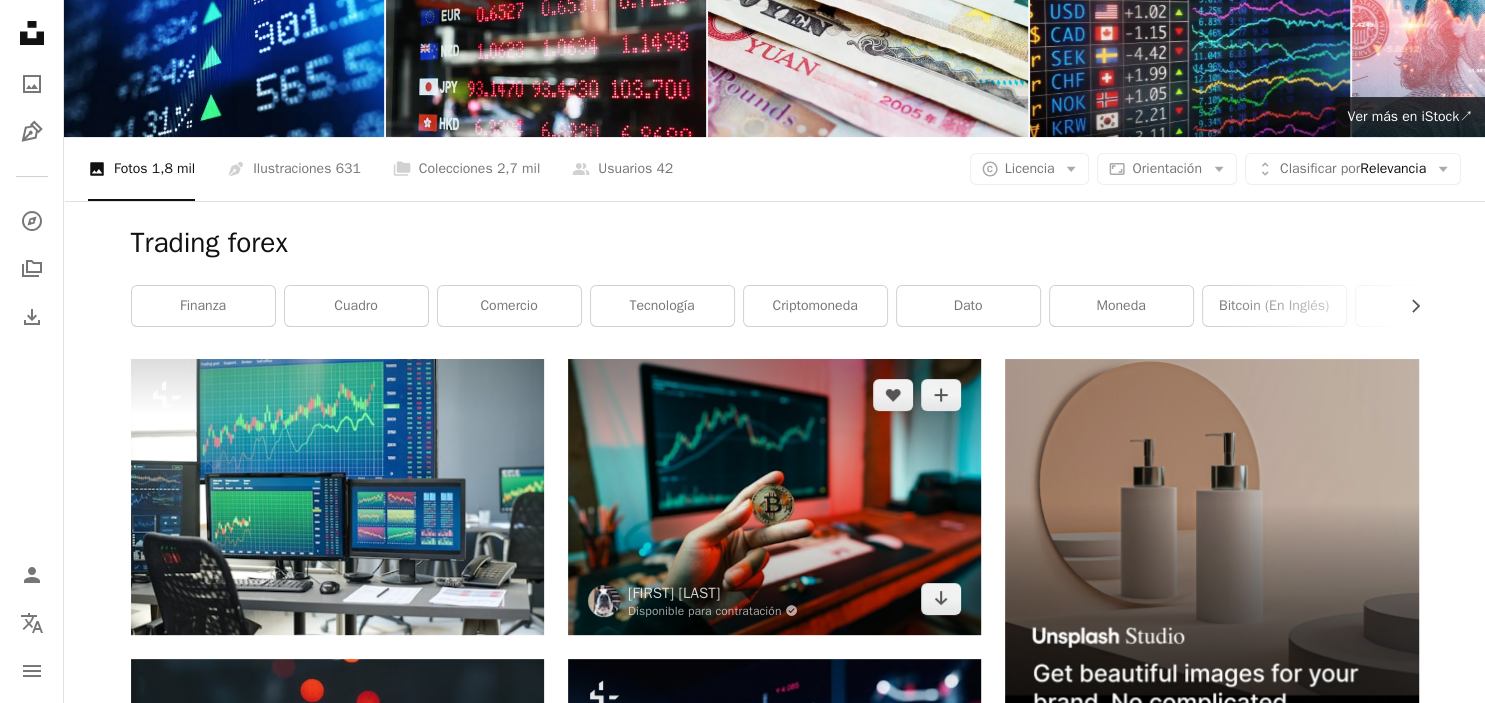 click at bounding box center (774, 496) 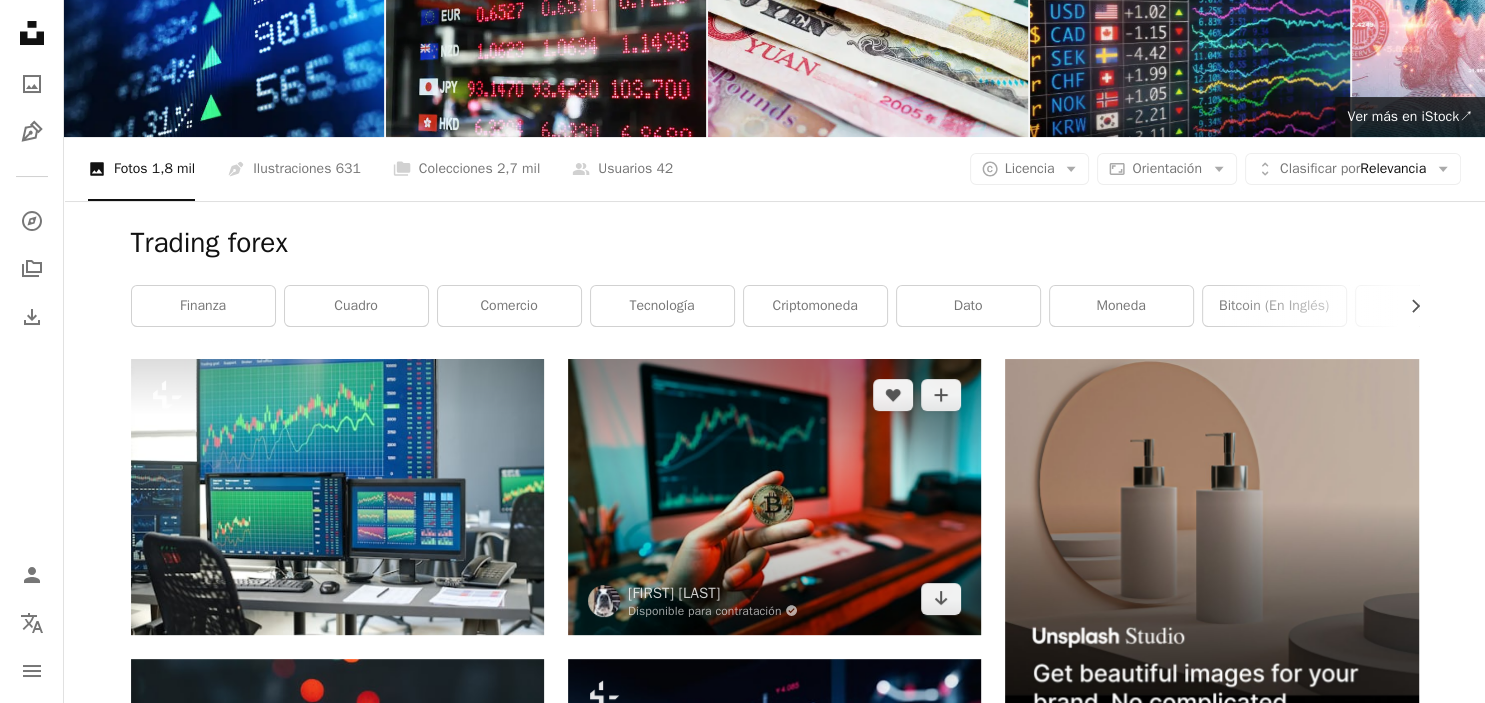 click at bounding box center [774, 496] 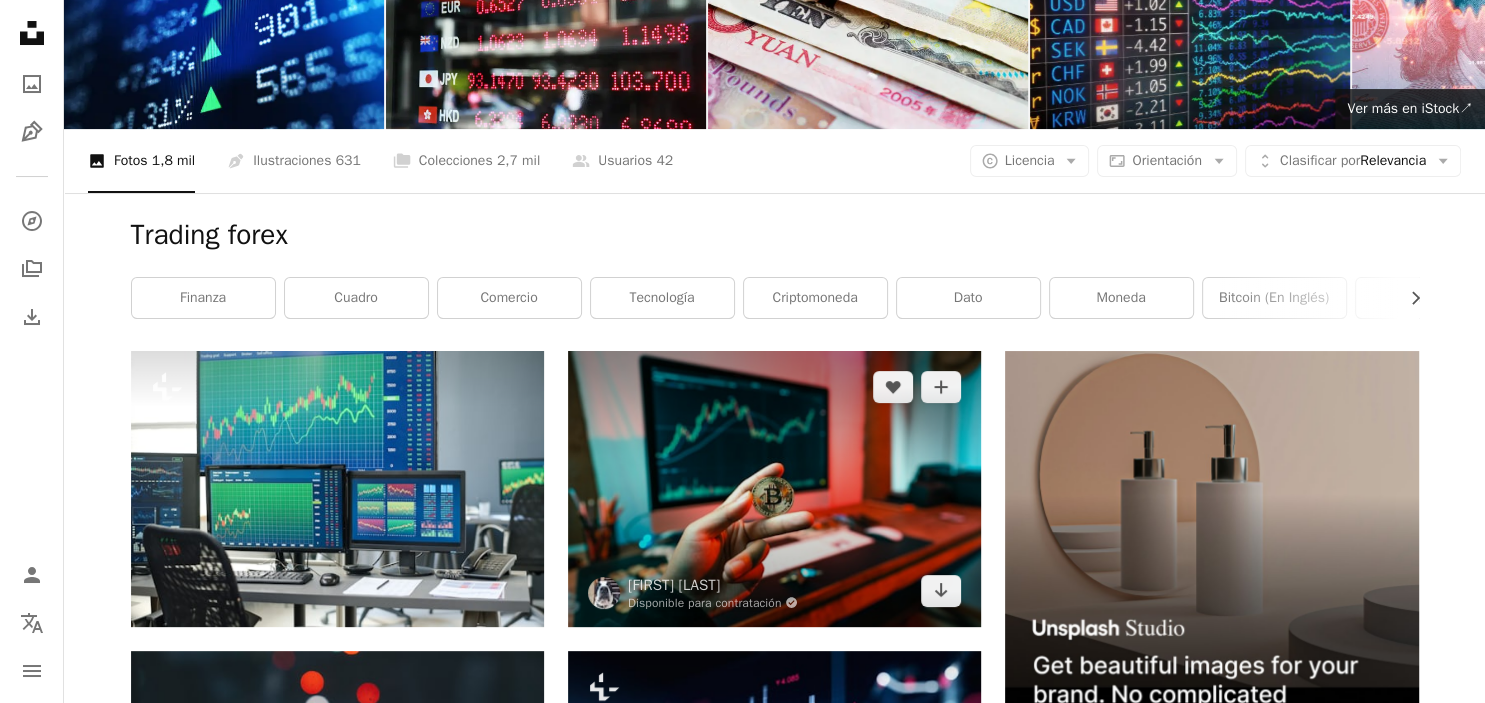 scroll, scrollTop: 140, scrollLeft: 0, axis: vertical 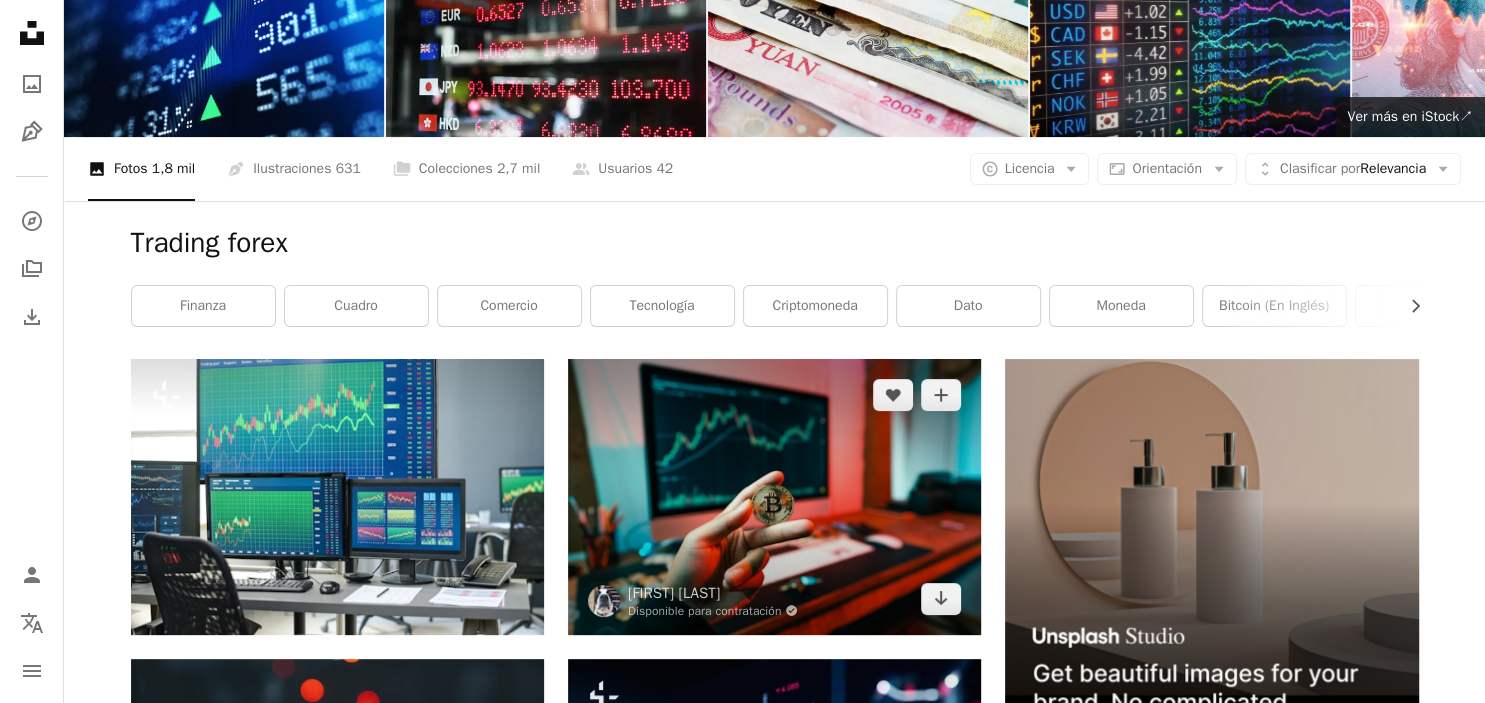 click at bounding box center [774, 496] 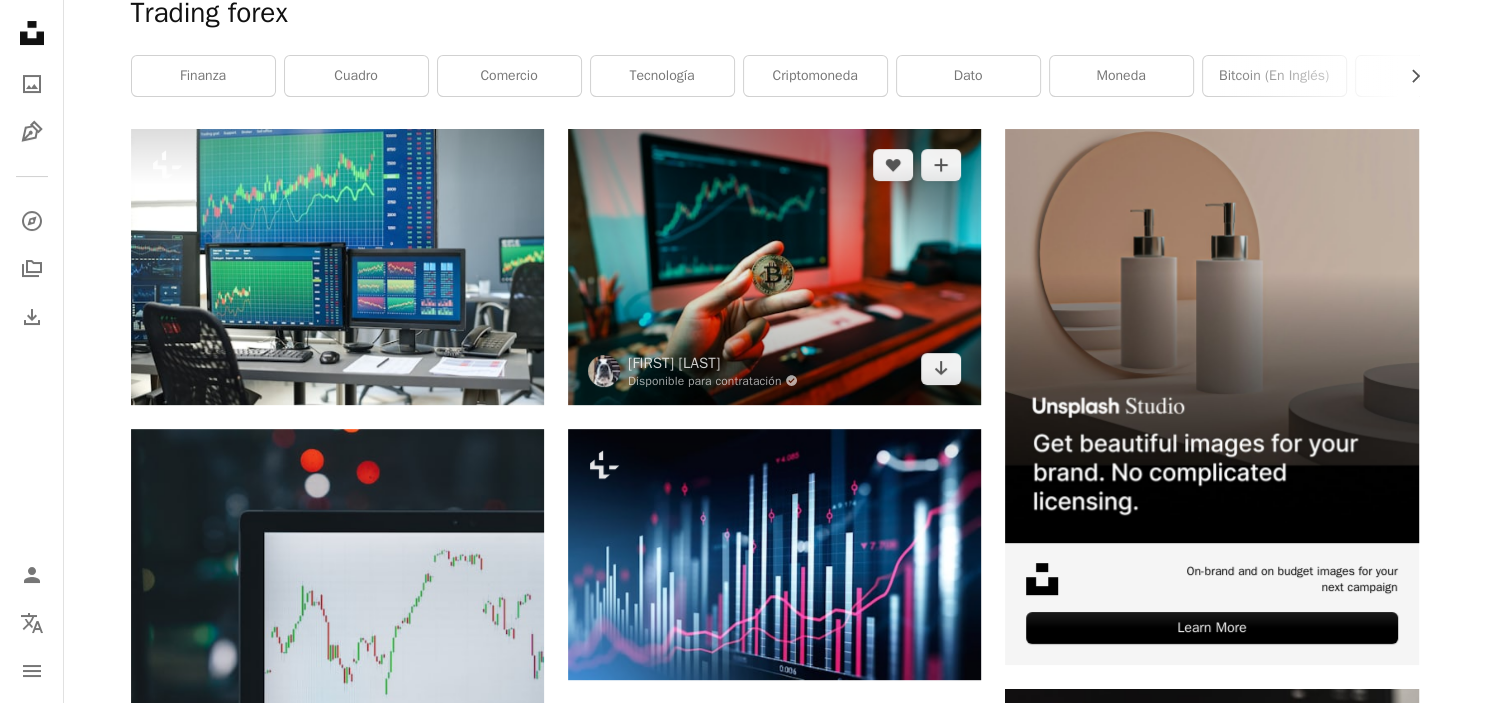 scroll, scrollTop: 0, scrollLeft: 0, axis: both 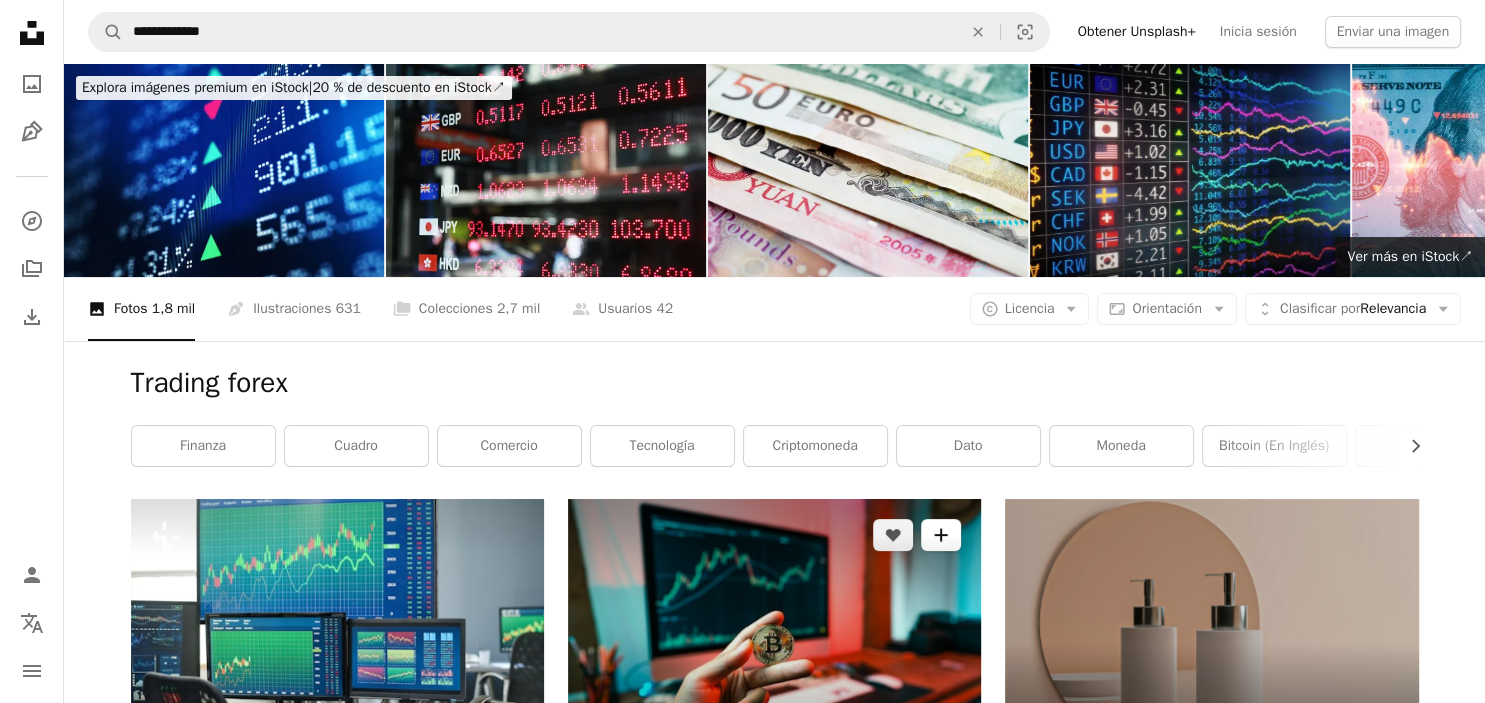 click on "A plus sign" at bounding box center (941, 535) 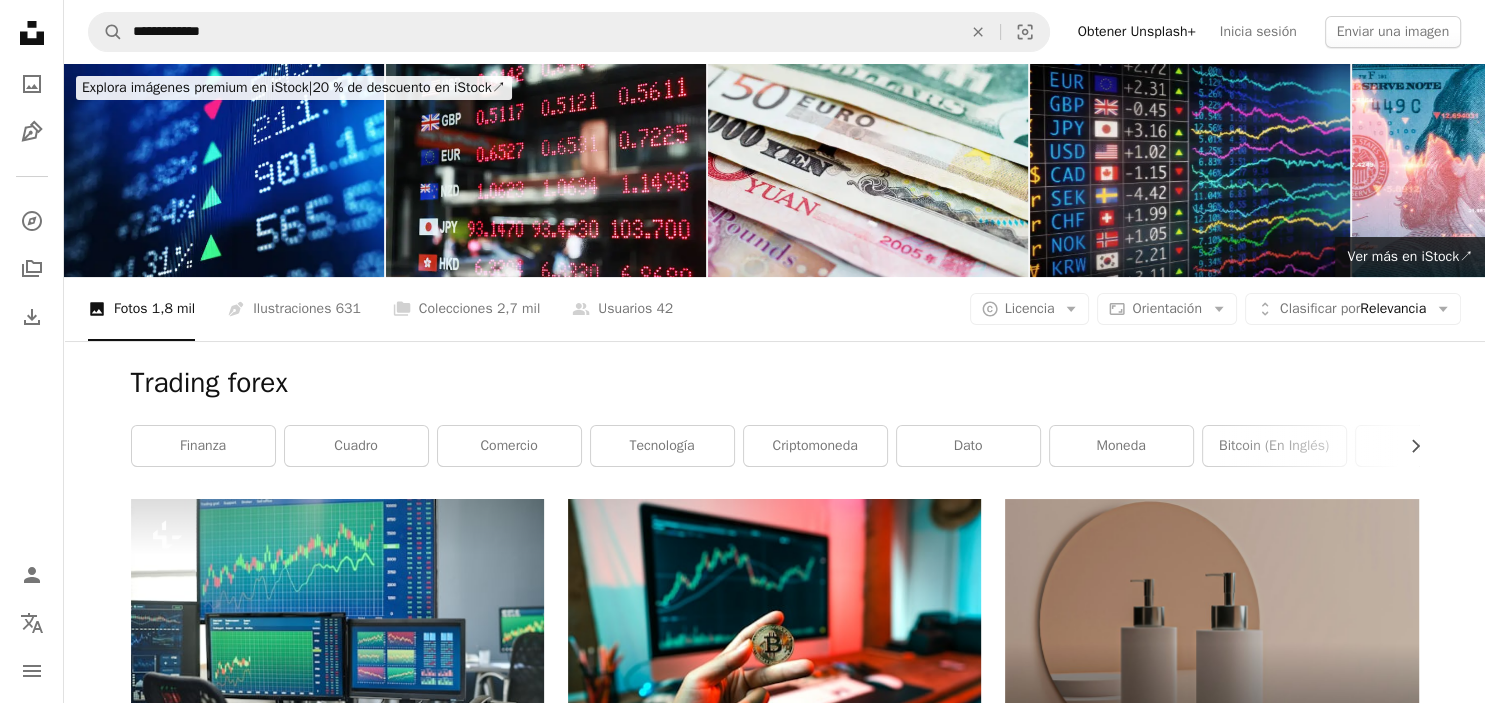 click on "An X shape Únete a Unsplash ¿Ya tienes una cuenta?  Inicia sesión Nombre Apellidos Correo electrónico Nombre de usuario  (únicamente letras, números y guiones bajos) Contraseña  (mín. 8 caracteres) Únete Al unirte, aceptas los  Términos  y la  Política de privacidad ." at bounding box center (742, 79484) 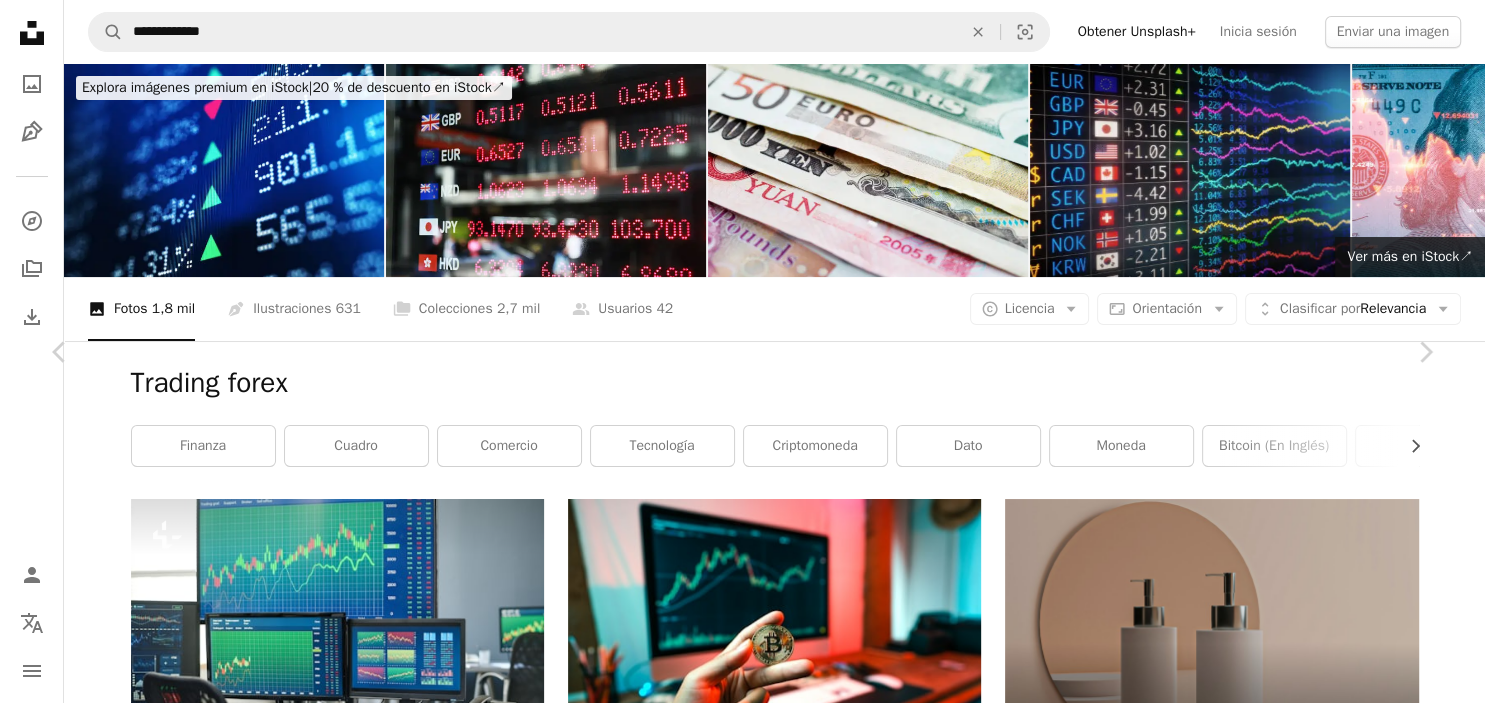 click at bounding box center [735, 79511] 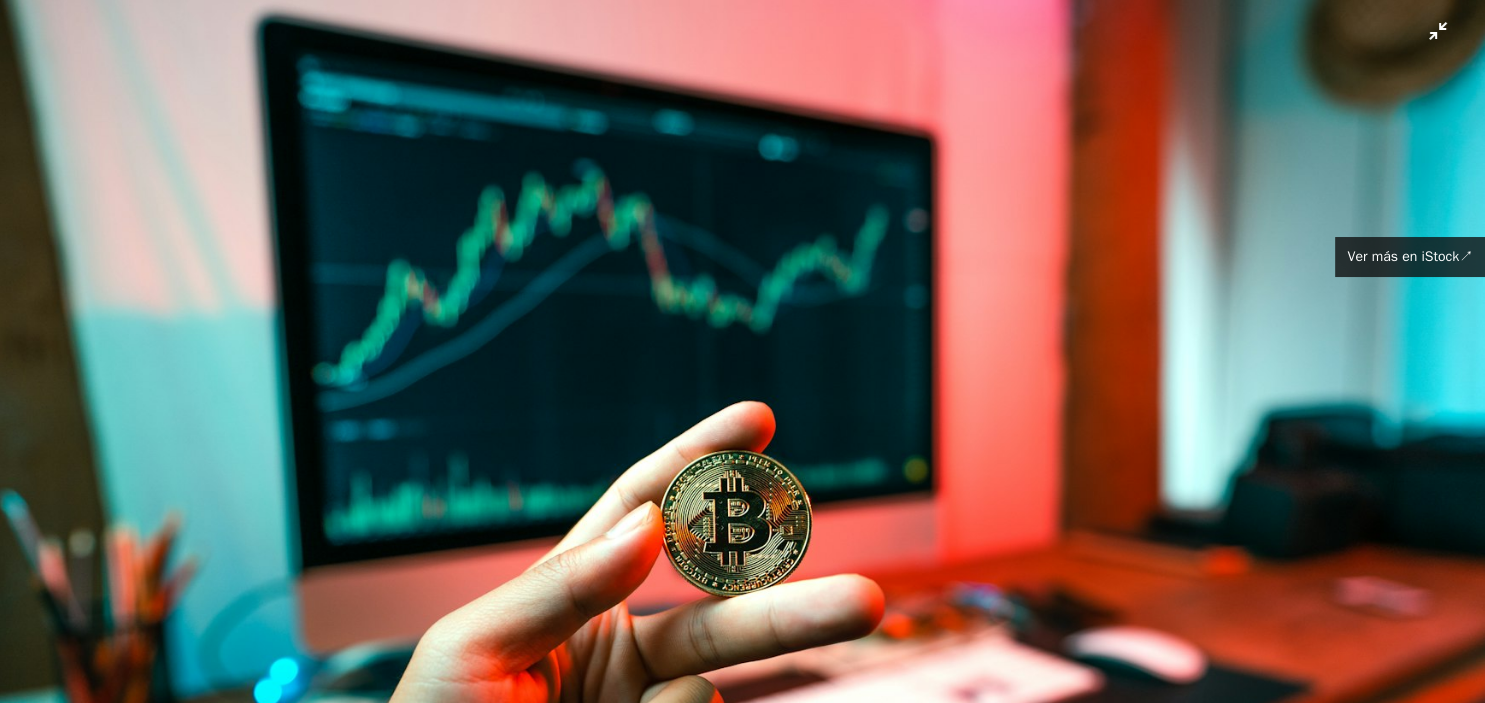scroll, scrollTop: 144, scrollLeft: 0, axis: vertical 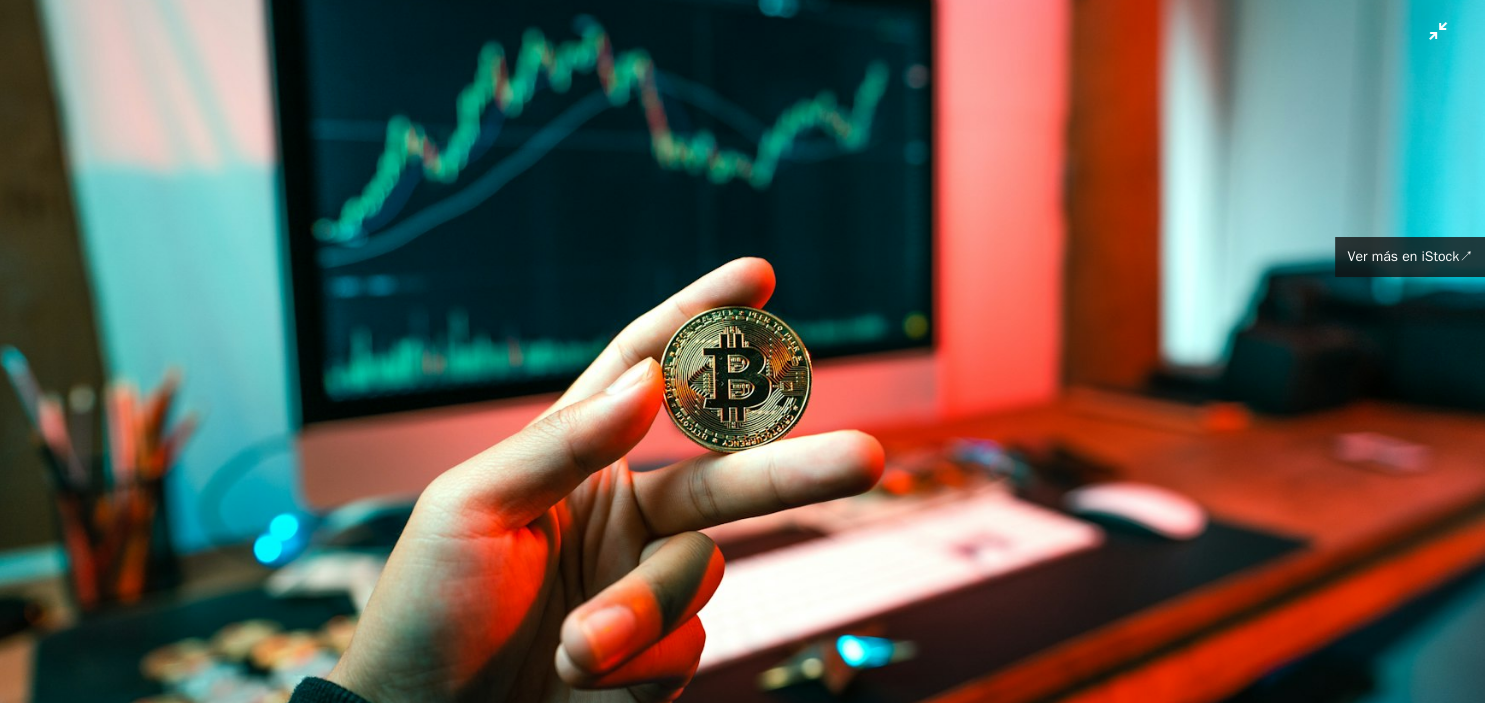 click at bounding box center [742, 350] 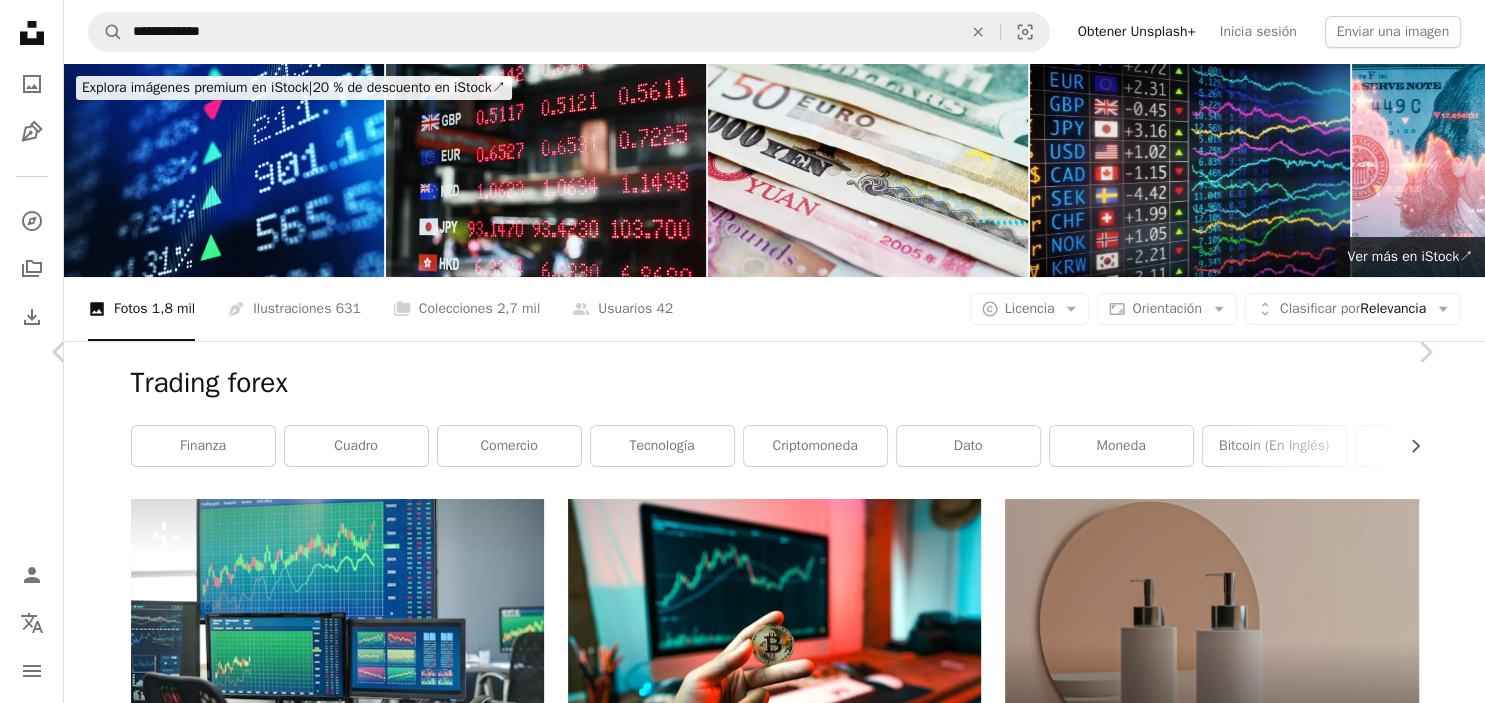 click on "An X shape Chevron left Chevron right [FIRST] [LAST] Disponible para contratación A checkmark inside of a circle A heart A plus sign Descargar gratis Chevron down Zoom in Visualizaciones 17.276.024 Descargas 67.141 A forward-right arrow Compartir Info icon Información More Actions Calendar outlined Publicado el  19 de octubre de 2021 Camera SONY, ILCE-7M3 Safety Uso gratuito bajo la  Licencia Unsplash dinero finanzas comercio bitcoin (en inglés) cripto Criptomoneda cuadro moneda Ethereum intercambio Shiba Inu Binance BTC dogecoin pantalla monitor Monitor Fotos de stock gratuitas Explora imágenes premium relacionadas en iStock  |  Ahorra un 20 % con el código UNSPLASH20 Ver más en iStock  ↗ Imágenes relacionadas A heart A plus sign [FIRST] [LAST] Disponible para contratación A checkmark inside of a circle Arrow pointing down A heart A plus sign [FIRST] [LAST] Disponible para contratación A checkmark inside of a circle Arrow pointing down A heart A plus sign [FIRST] Arrow pointing down A heart" at bounding box center (742, 79484) 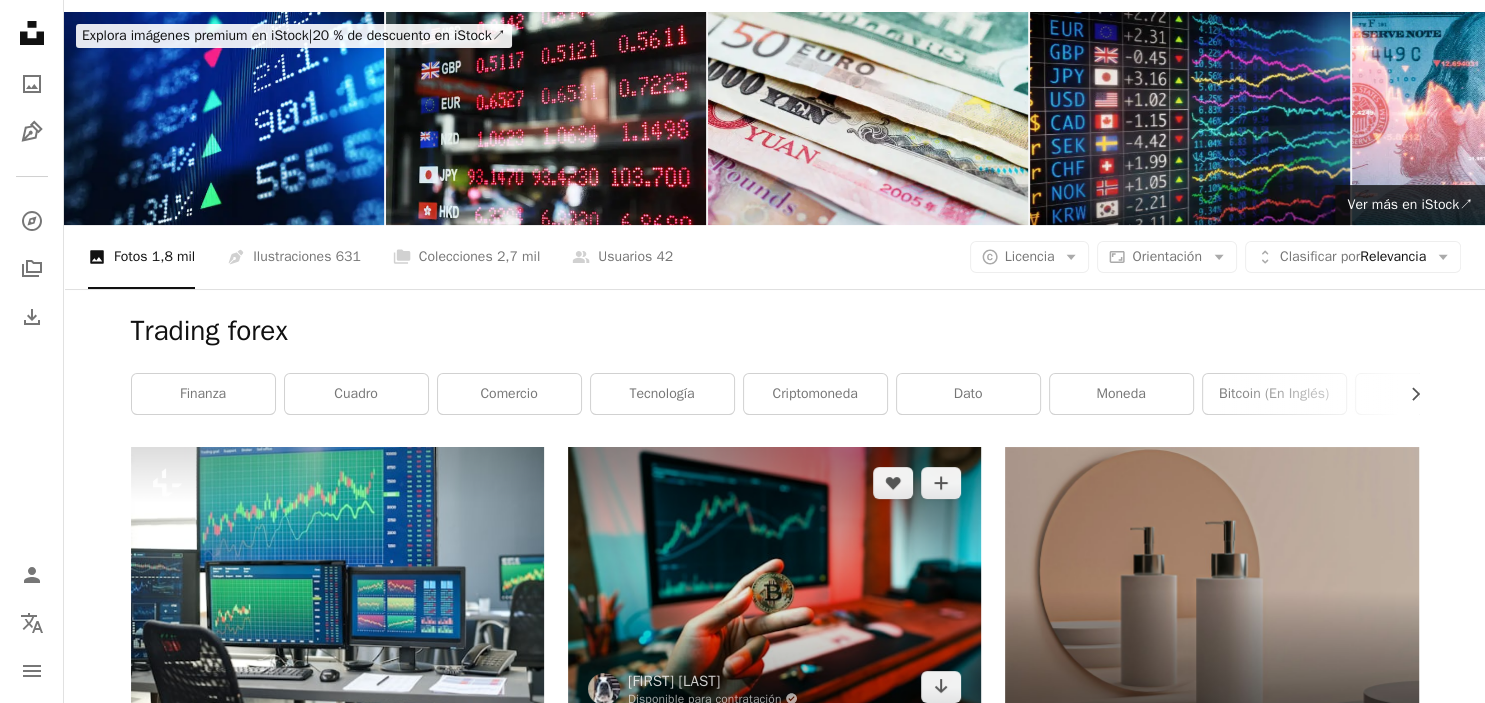 scroll, scrollTop: 0, scrollLeft: 0, axis: both 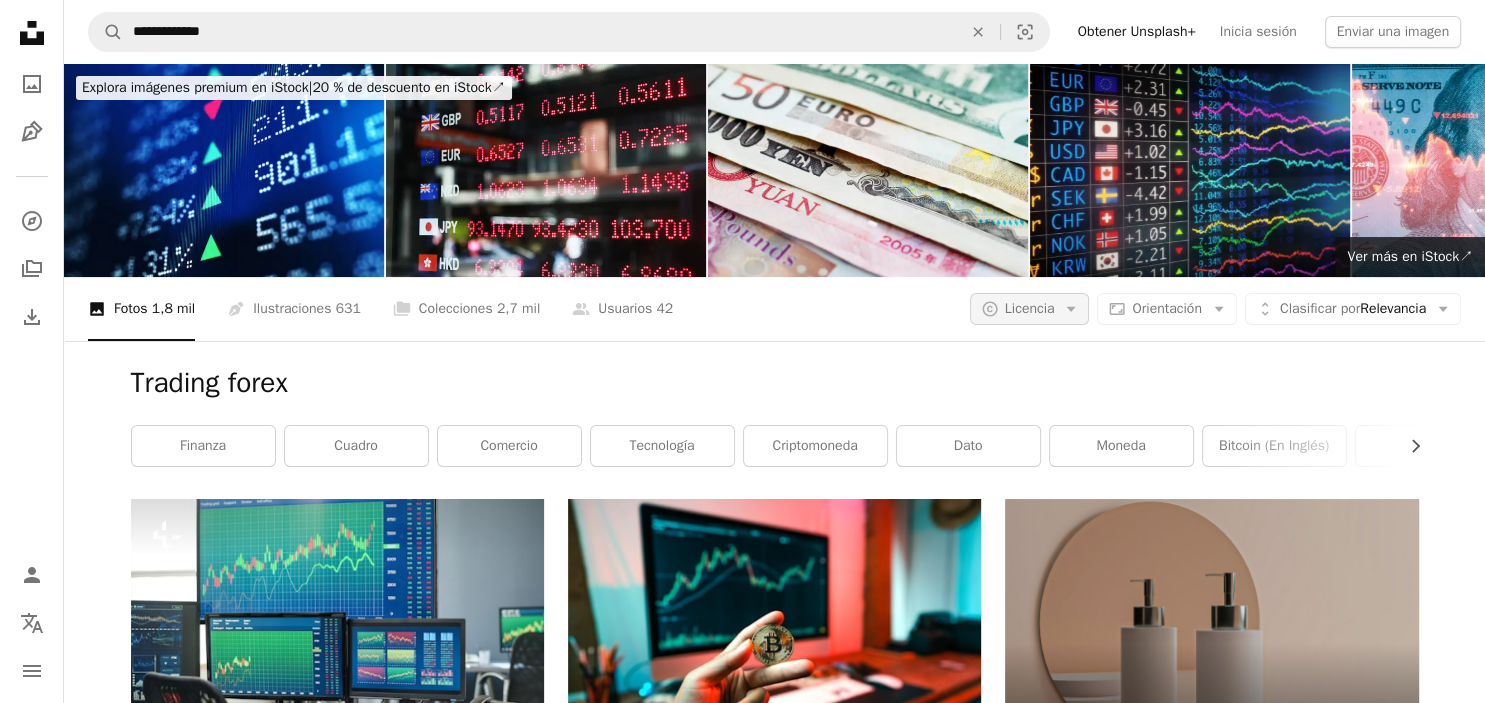 click on "A copyright icon © Licencia Arrow down" at bounding box center [1030, 309] 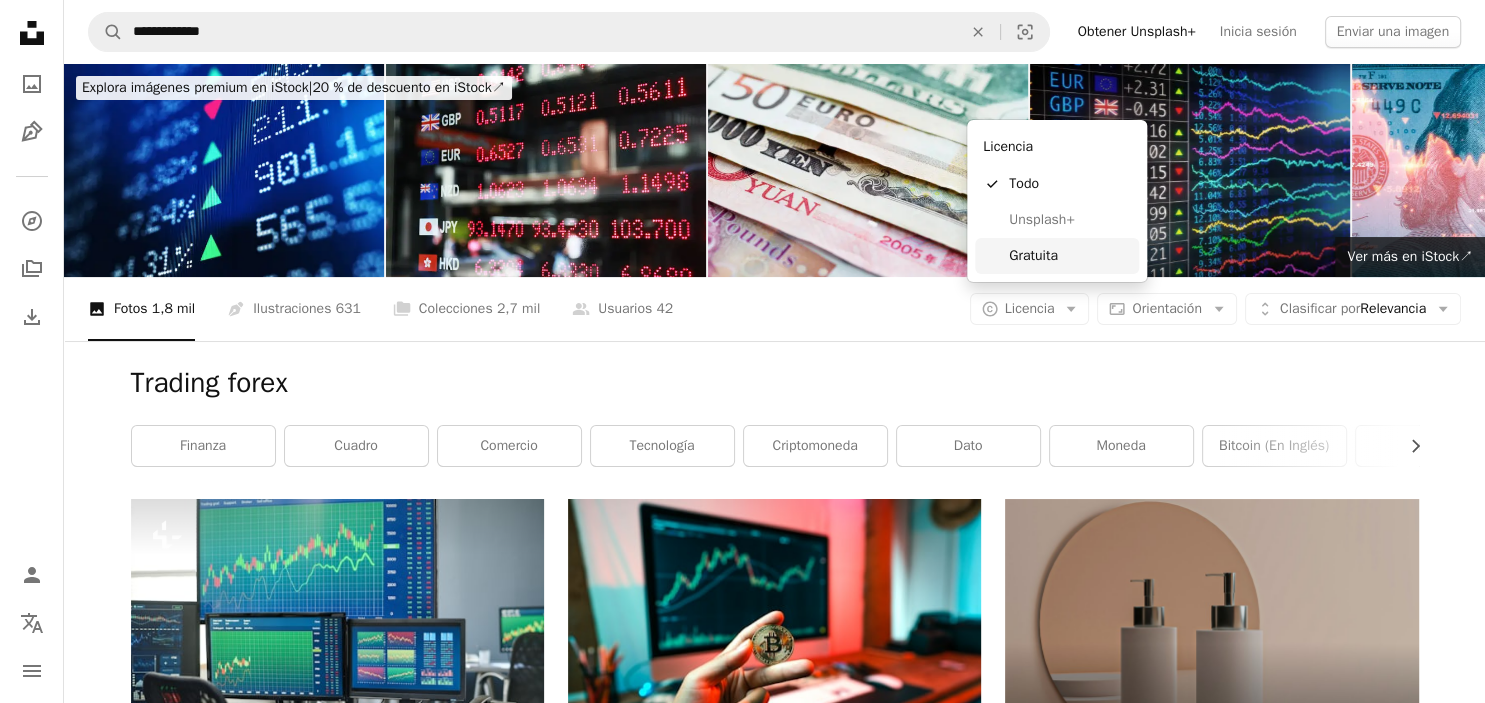 click on "Gratuita" at bounding box center (1070, 256) 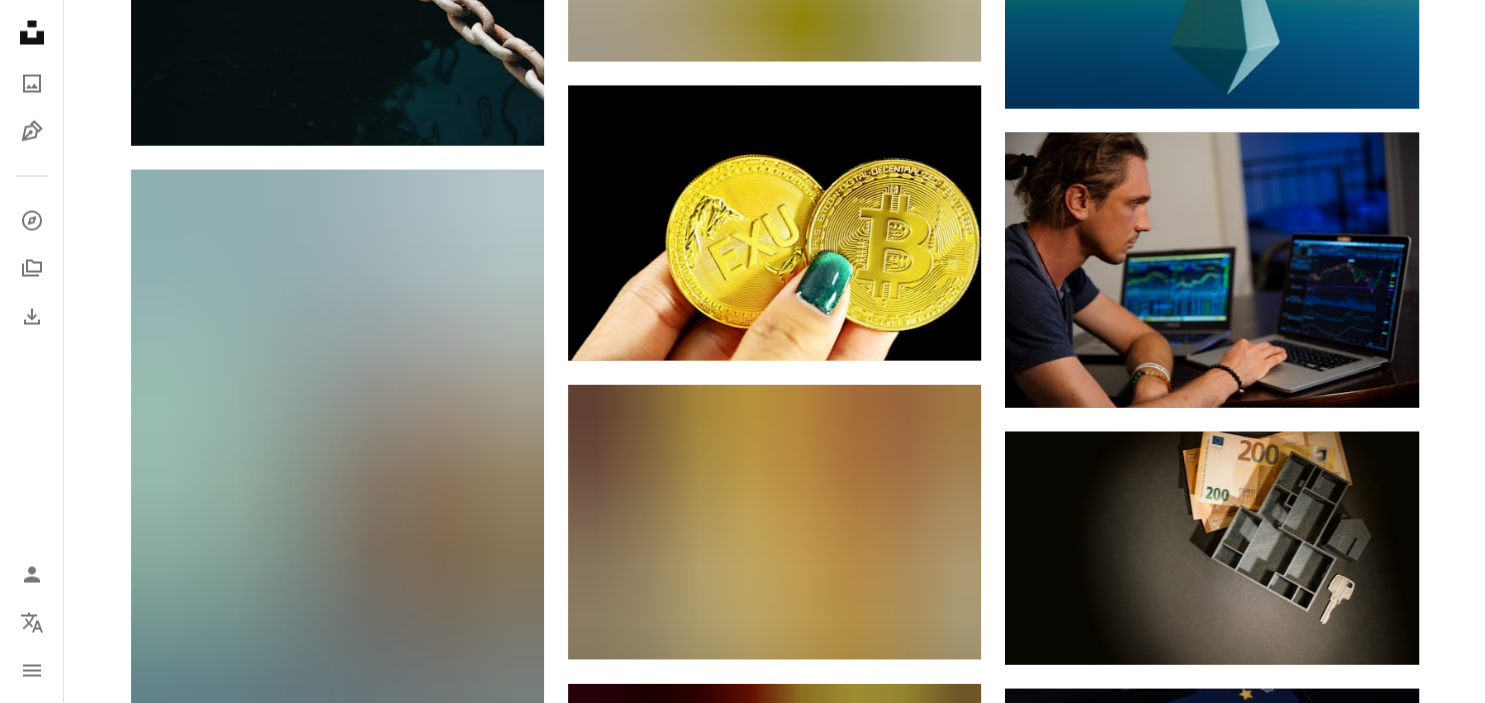 scroll, scrollTop: 70963, scrollLeft: 0, axis: vertical 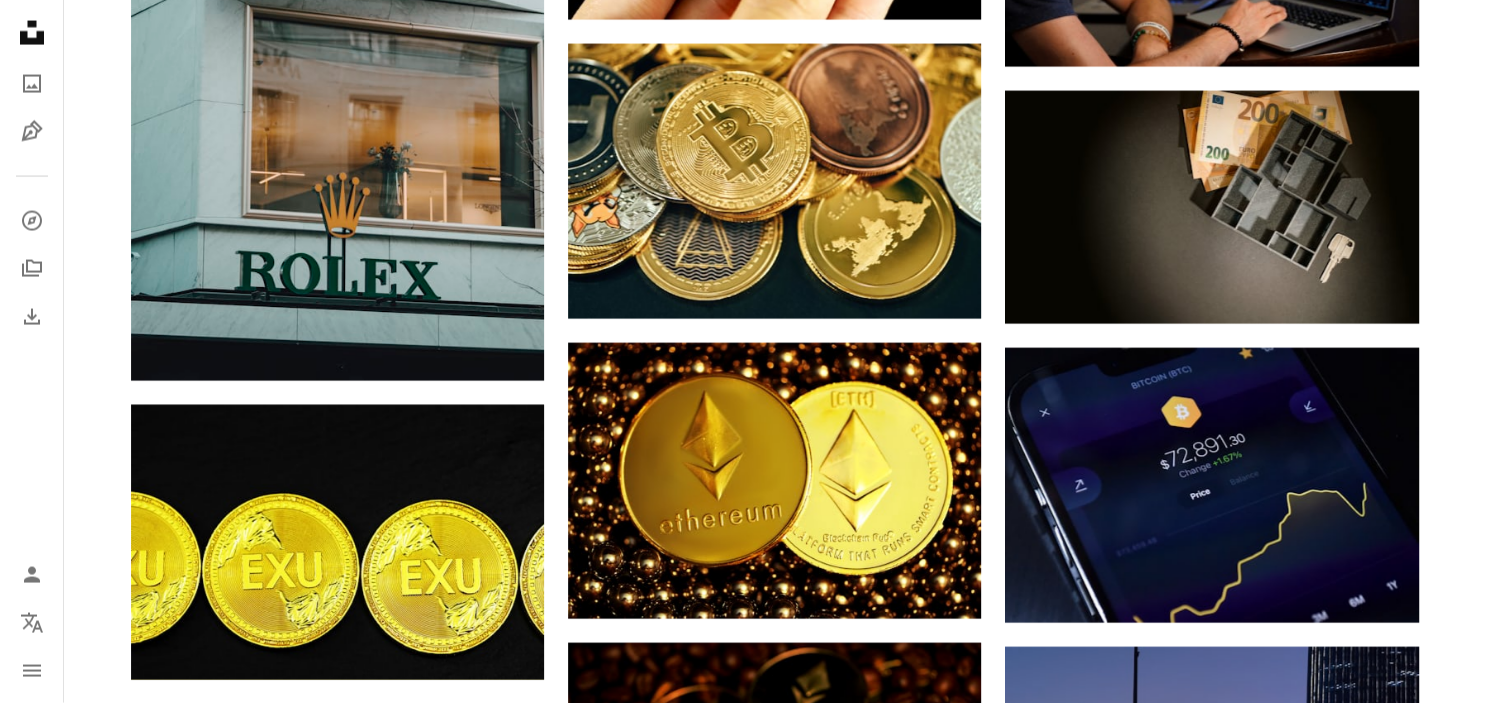 click on "A heart A plus sign [FIRST] [LAST] Disponible para contratación A checkmark inside of a circle Arrow pointing down A heart A plus sign [FIRST] [LAST] Disponible para contratación A checkmark inside of a circle Arrow pointing down A heart A plus sign [FIRST] Arrow pointing down A heart A plus sign [FIRST] [LAST] Disponible para contratación A checkmark inside of a circle Arrow pointing down A heart A plus sign [FIRST] Disponible para contratación A checkmark inside of a circle Arrow pointing down A heart A plus sign [FIRST] Disponible para contratación A checkmark inside of a circle Arrow pointing down A heart A plus sign [FIRST] Disponible para contratación A checkmark inside of a circle Arrow pointing down A heart A plus sign [FIRST] Disponible para contratación A checkmark inside of a circle Arrow pointing down A heart A plus sign [FIRST] Disponible para contratación A checkmark inside of a circle Arrow pointing down A heart A plus sign [FIRST] Disponible para contratación A checkmark inside of a circle Arrow pointing down A heart A plus sign [FIRST] Disponible para contratación A checkmark inside of a circle Arrow pointing down A heart A plus sign [FIRST] Learn More" at bounding box center (774, -34296) 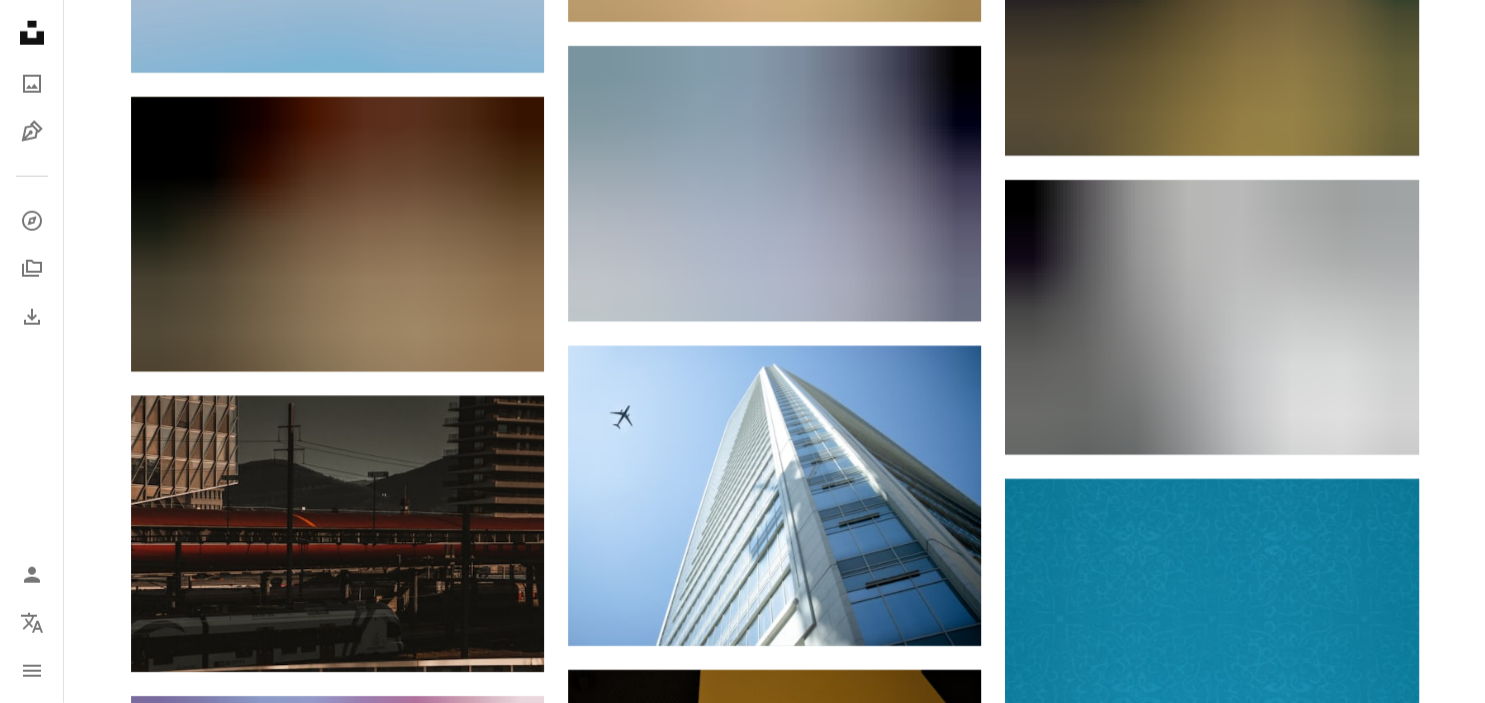 scroll, scrollTop: 78988, scrollLeft: 0, axis: vertical 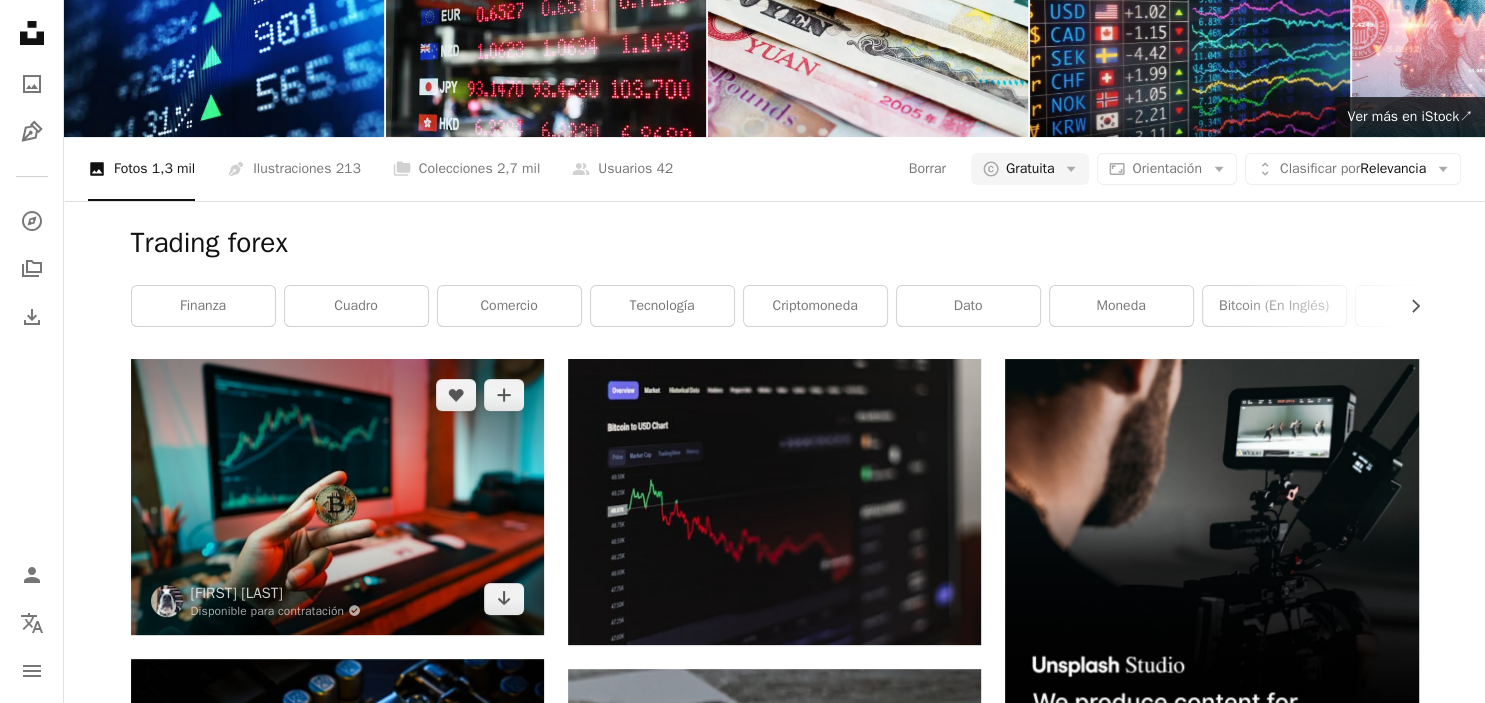 click at bounding box center [337, 496] 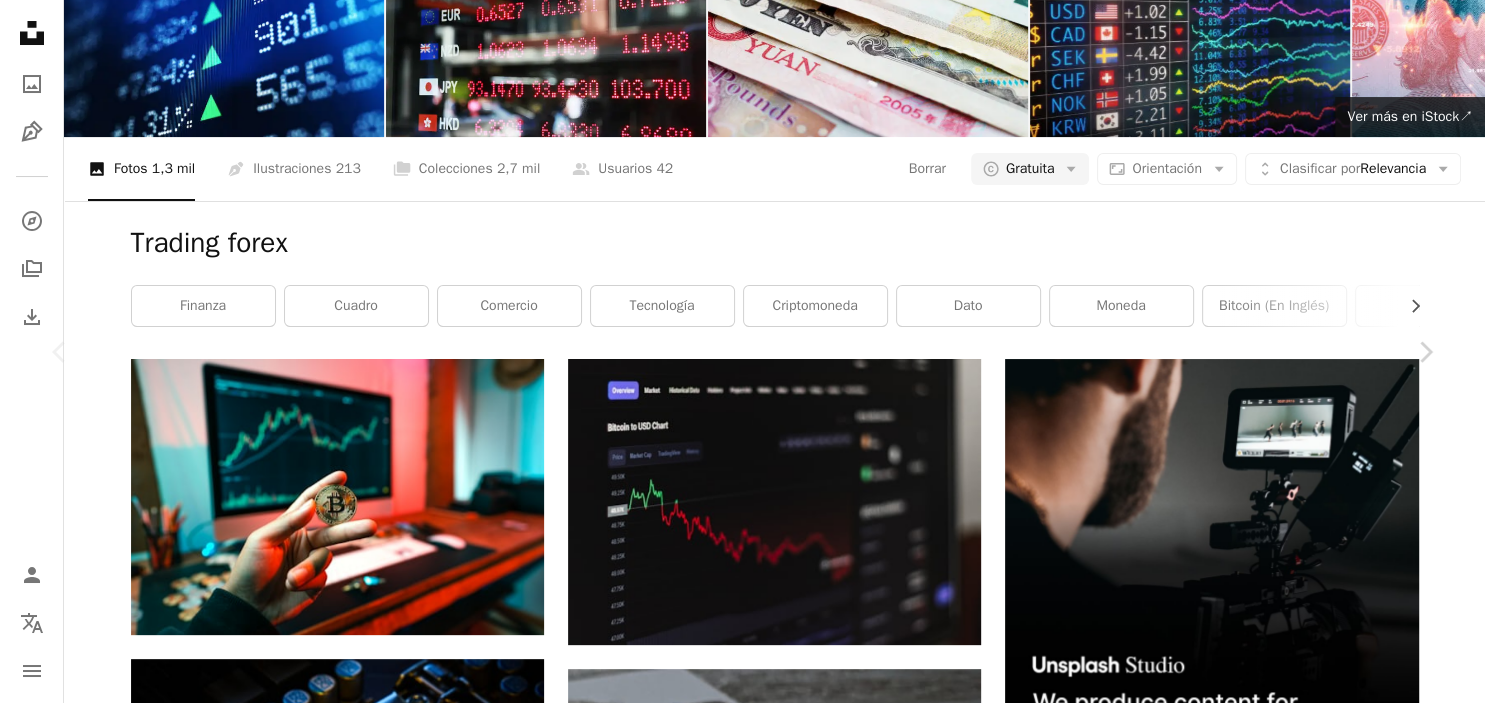 click on "Descargar gratis" at bounding box center (1229, 84722) 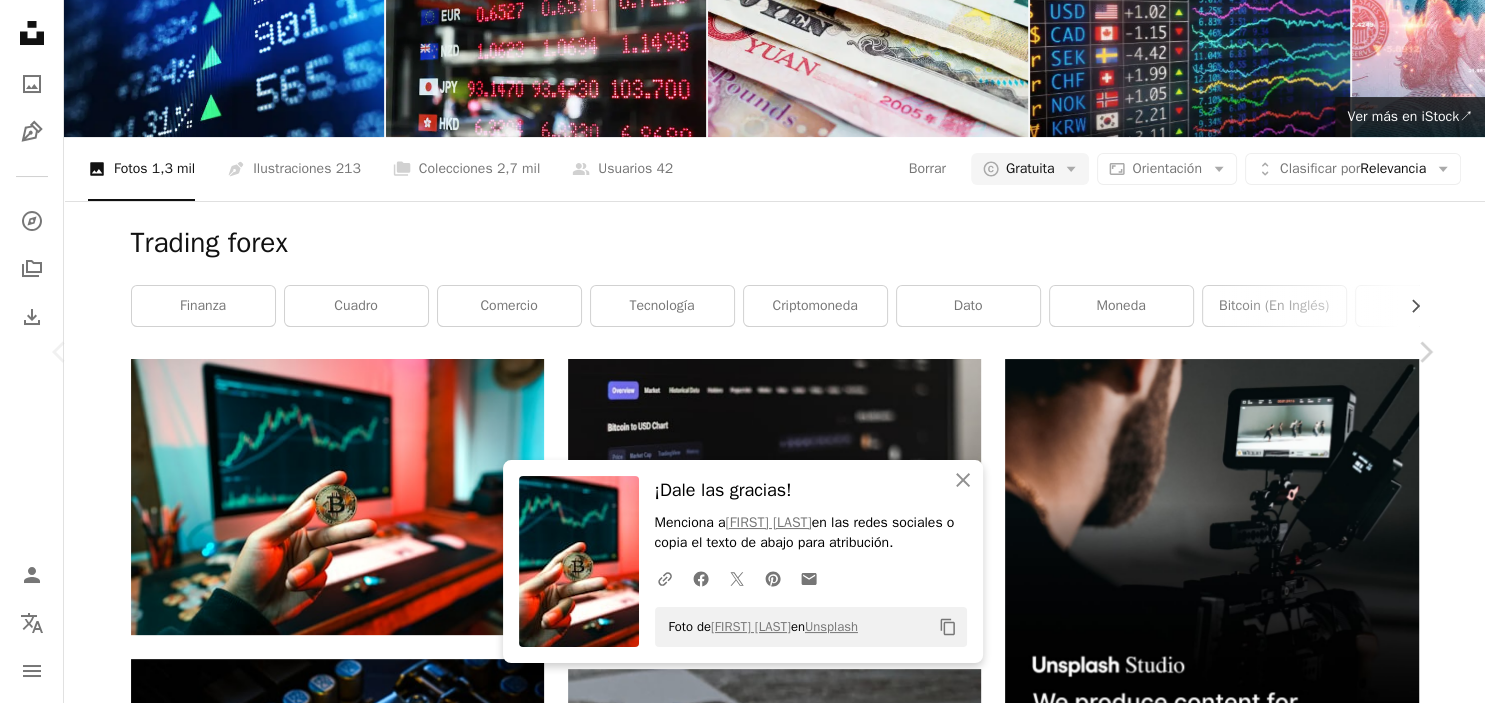 click on "Foto de [FIRST] [LAST] en Unsplash
Copy content [FIRST] [LAST] Disponible para contratación A checkmark inside of a circle A heart A plus sign Descargar gratis Chevron down Zoom in Visualizaciones 17.276.024 Descargas 67.141 A forward-right arrow Compartir Info icon Información More Actions Calendar outlined Publicado el  19 de octubre de 2021 Camera SONY, ILCE-7M3 Safety Uso gratuito bajo la  Licencia Unsplash dinero finanzas comercio bitcoin (en inglés) cripto Criptomoneda cuadro moneda Ethereum intercambio Shiba Inu Binance BTC dogecoin pantalla monitor Monitor Fotos de stock gratuitas Explora imágenes premium relacionadas en iStock  |  Ahorra un 20 % con el código UNSPLASH20 Ver más en iStock  ↗ Imágenes relacionadas A heart A plus sign" at bounding box center [742, 85026] 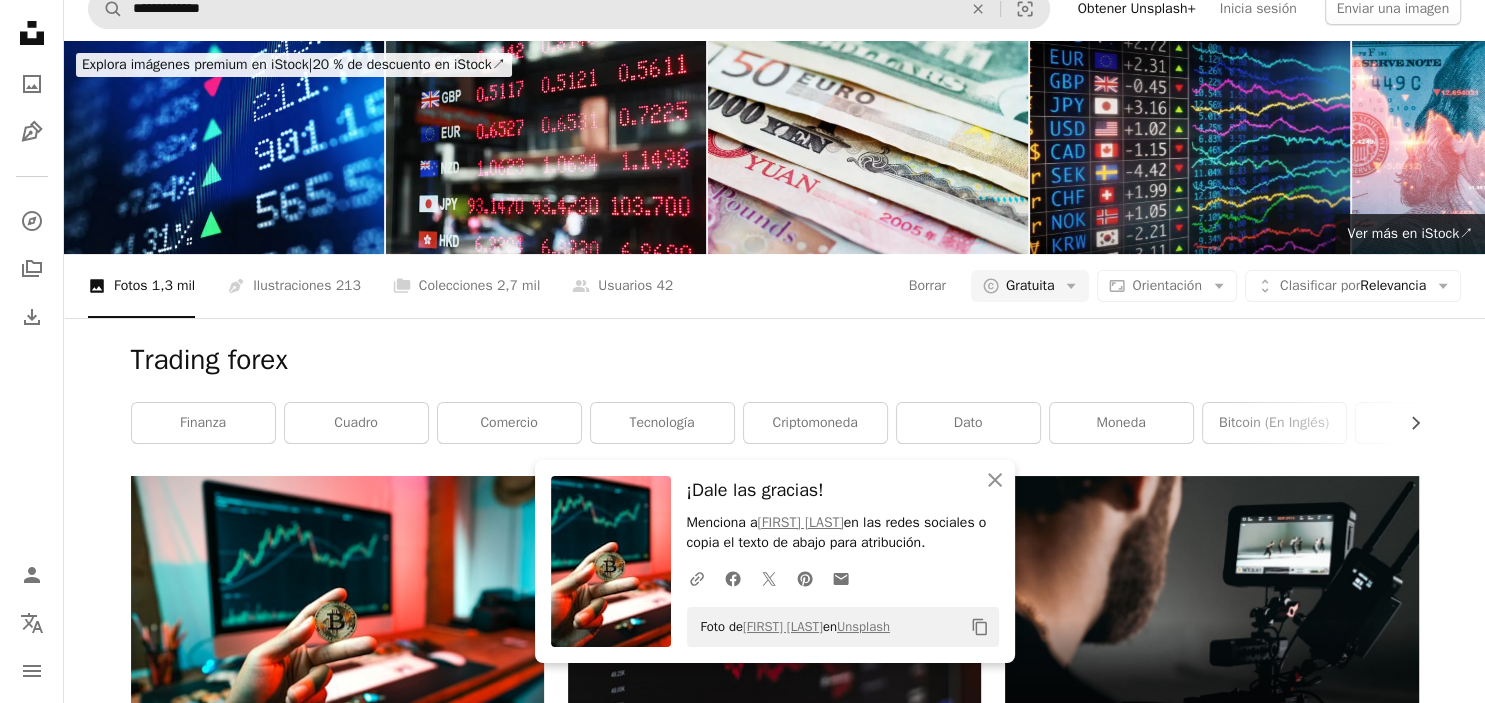 scroll, scrollTop: 0, scrollLeft: 0, axis: both 